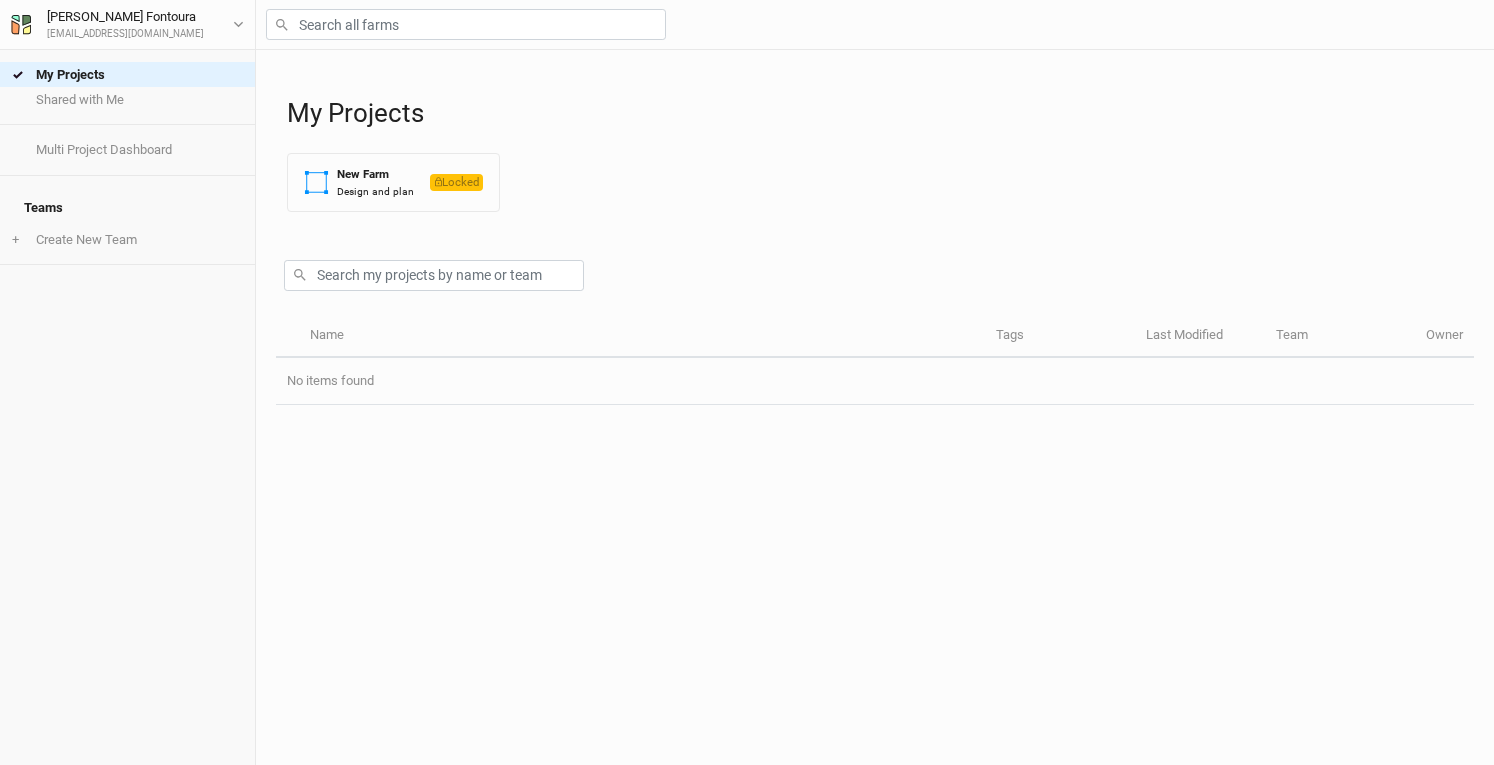 scroll, scrollTop: 0, scrollLeft: 0, axis: both 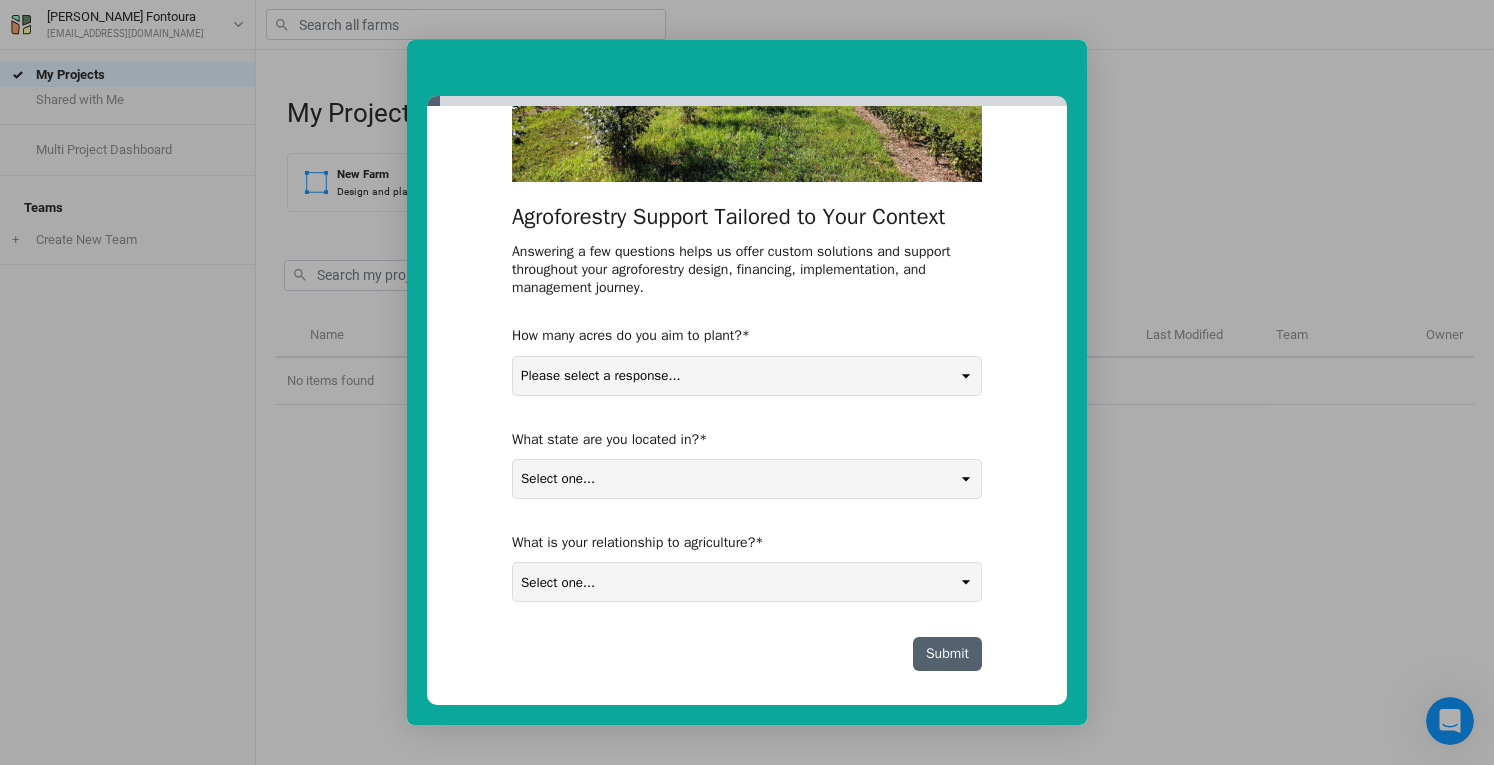 click on "Please select a response... 0-5 acres 5-50 acres 50-100 acres 100+ acres" at bounding box center (747, 376) 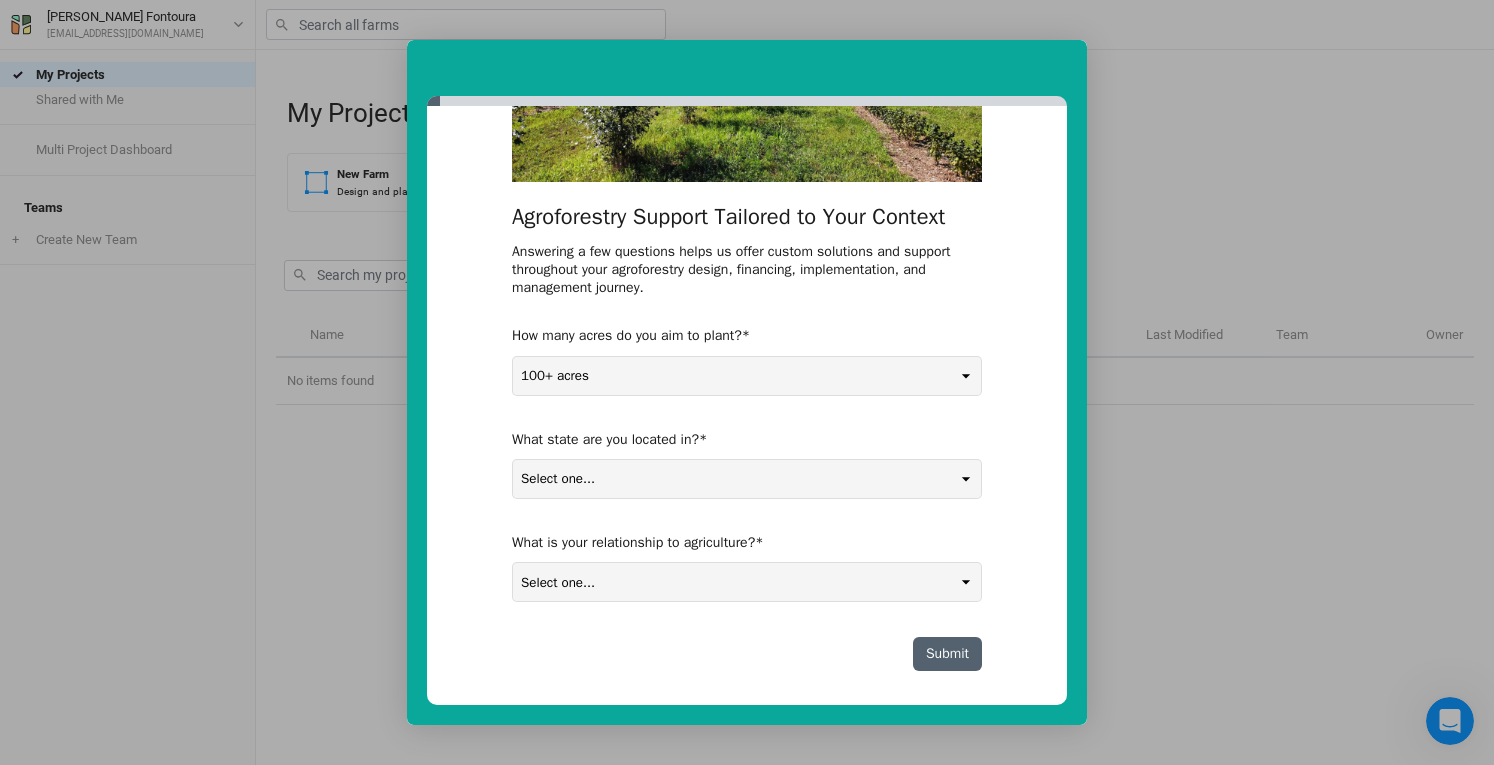 click on "Please select a response... 0-5 acres 5-50 acres 50-100 acres 100+ acres" at bounding box center [747, 376] 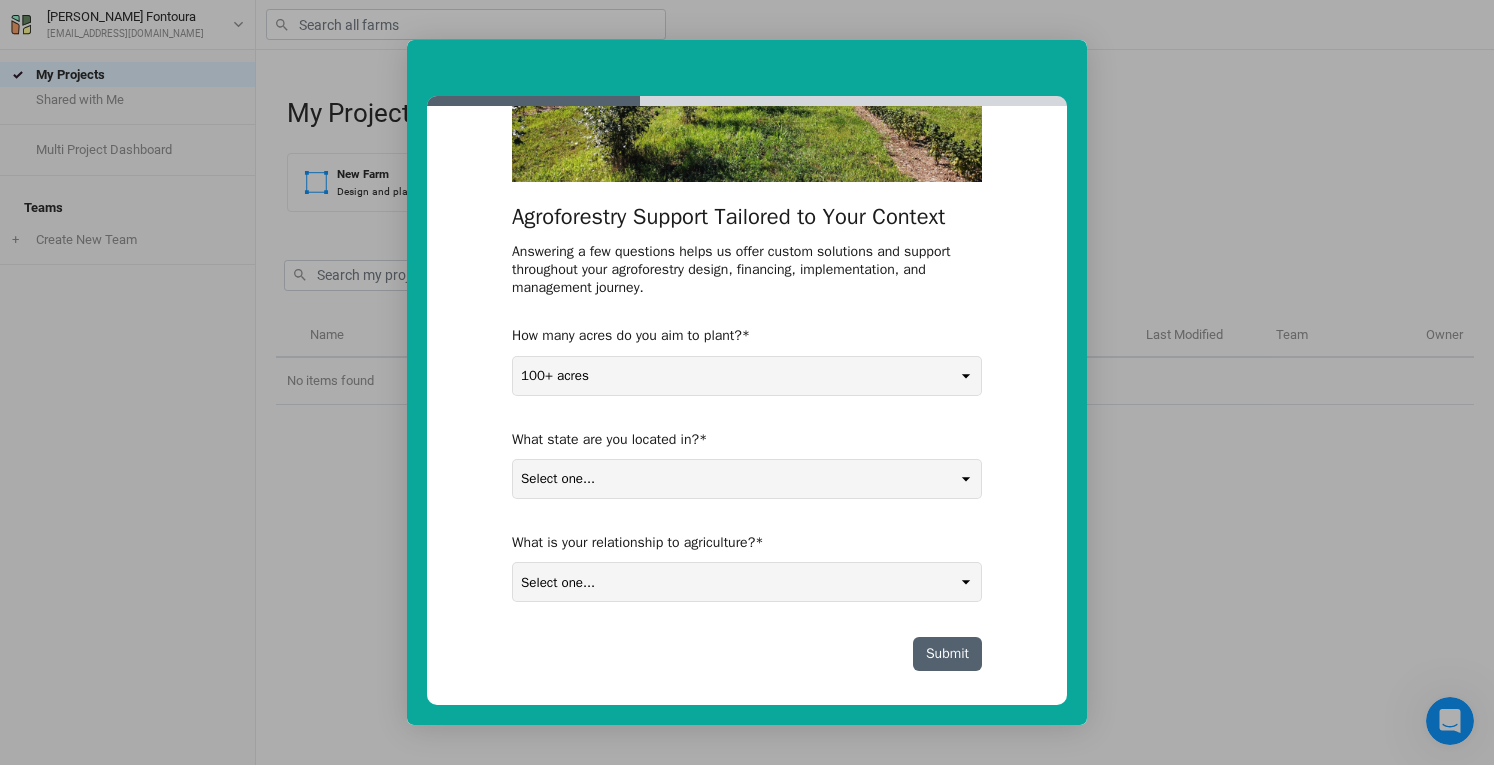 select on "Non-US" 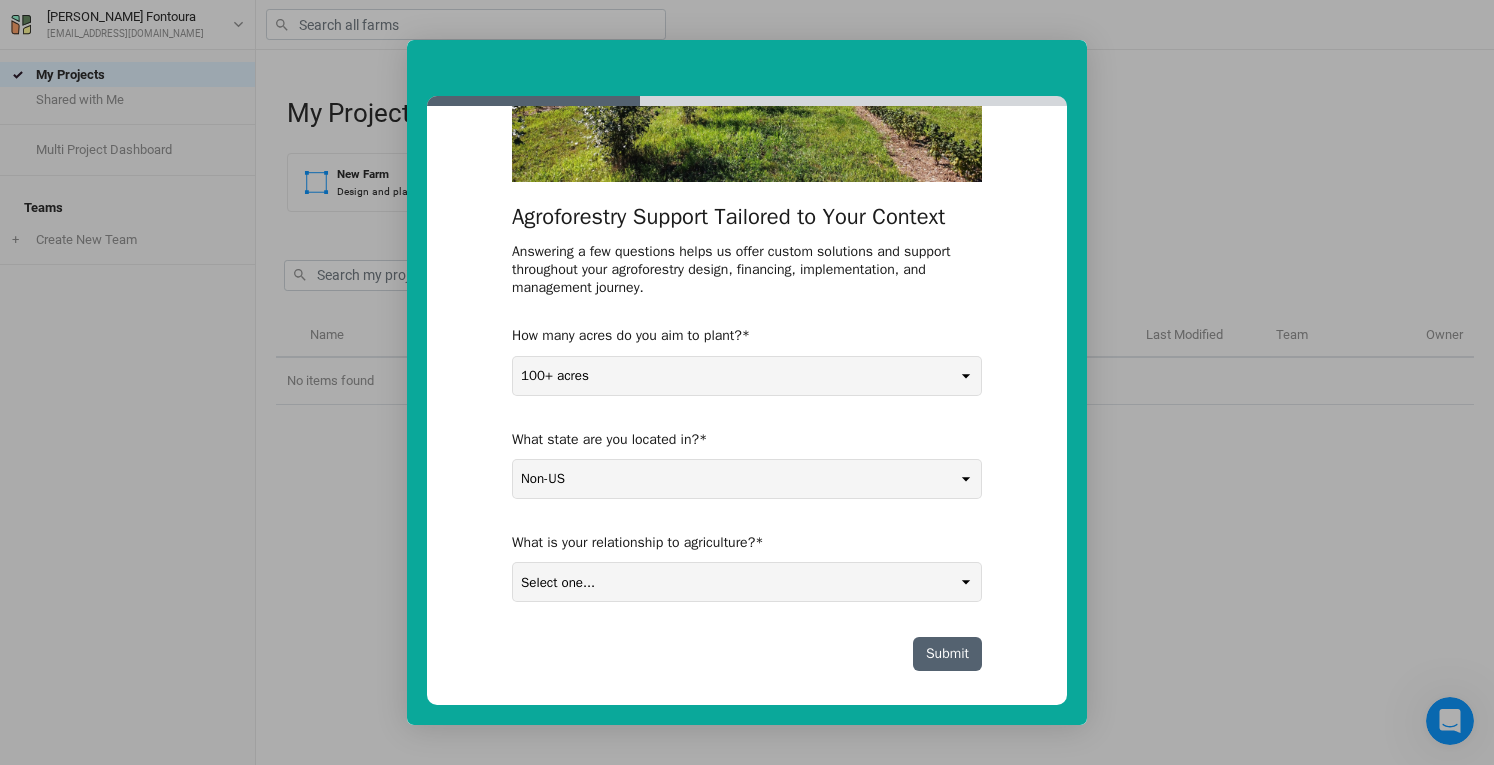 click on "Select one... Non-US AL AK AZ AR CA CO CT DE FL [GEOGRAPHIC_DATA] HI ID IL IN IA [GEOGRAPHIC_DATA] [GEOGRAPHIC_DATA] LA ME MD [GEOGRAPHIC_DATA] [GEOGRAPHIC_DATA] [GEOGRAPHIC_DATA] [GEOGRAPHIC_DATA] [GEOGRAPHIC_DATA] MT NE NV NH [GEOGRAPHIC_DATA] [GEOGRAPHIC_DATA] [GEOGRAPHIC_DATA] [GEOGRAPHIC_DATA] [GEOGRAPHIC_DATA] [GEOGRAPHIC_DATA] [GEOGRAPHIC_DATA] OR [GEOGRAPHIC_DATA] [GEOGRAPHIC_DATA] SC SD [GEOGRAPHIC_DATA] [GEOGRAPHIC_DATA] [GEOGRAPHIC_DATA] [GEOGRAPHIC_DATA] [GEOGRAPHIC_DATA] [GEOGRAPHIC_DATA] WV [GEOGRAPHIC_DATA] WY" at bounding box center (747, 479) 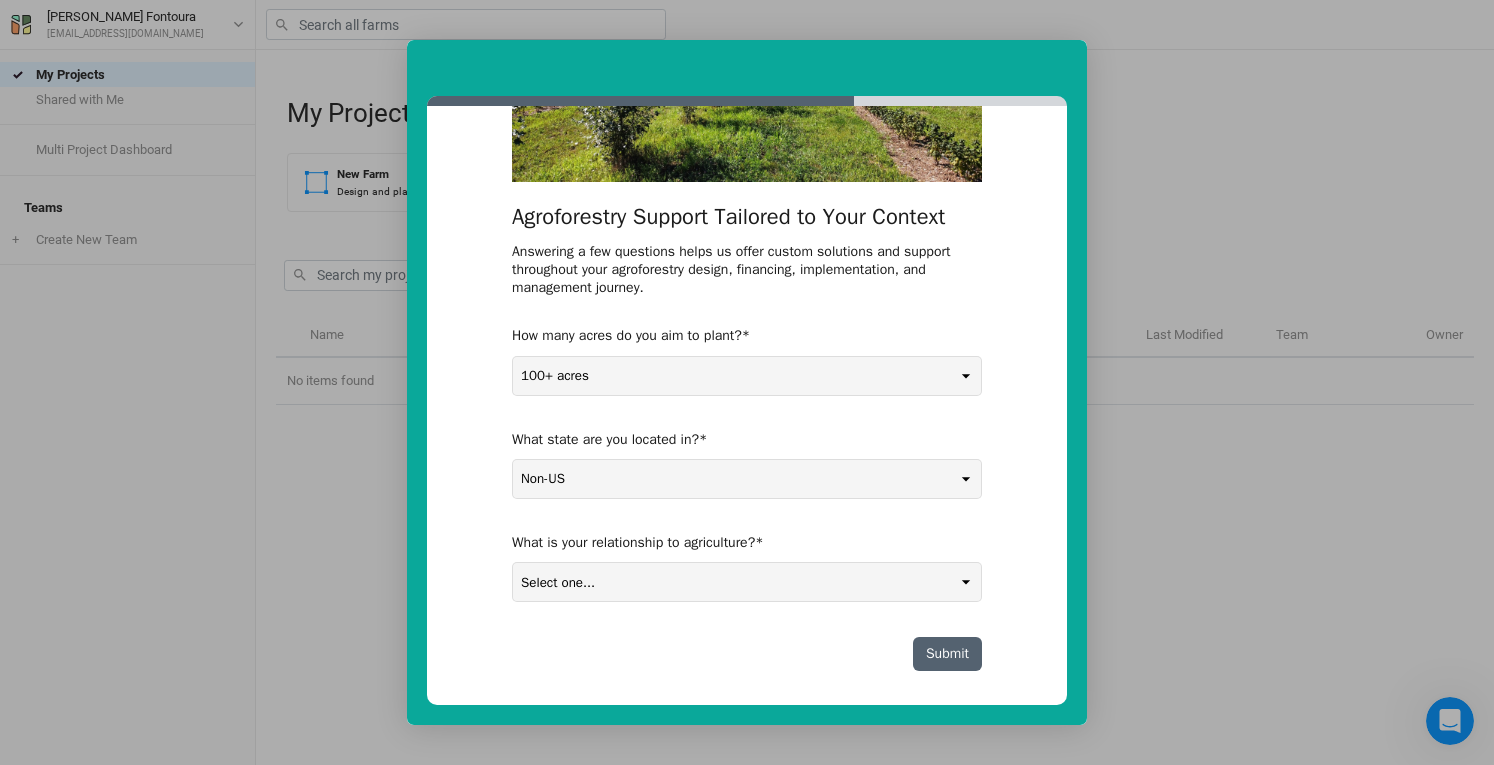 click on "Select one... Agribusiness / Co-op Farmer / Landowner Agri-Food Supply Chain Food & Beverage Nonprofit / Education Technical Service Provider / Agronomic Advisory Financial Services / REIT / Developer" at bounding box center (747, 582) 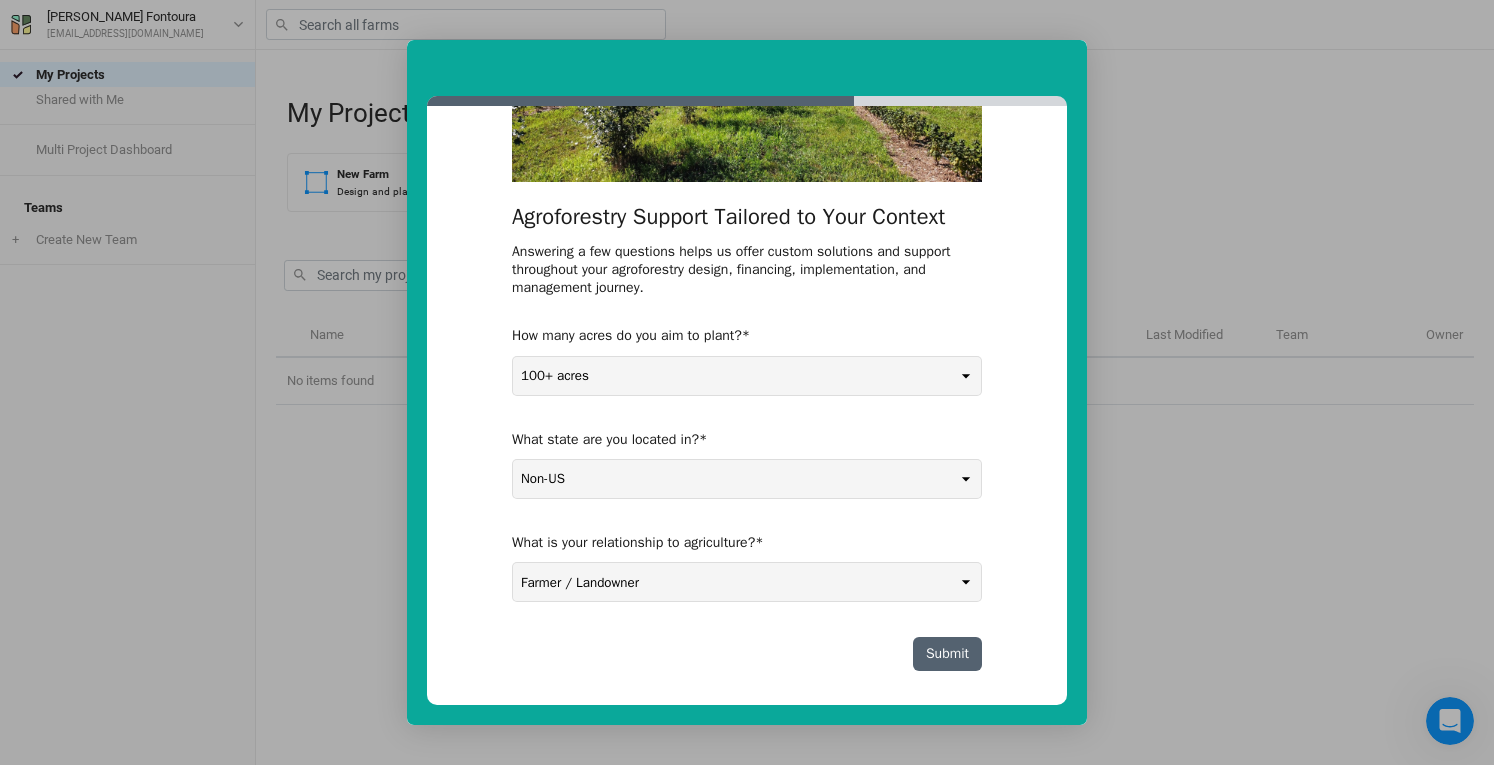 click on "Select one... Agribusiness / Co-op Farmer / Landowner Agri-Food Supply Chain Food & Beverage Nonprofit / Education Technical Service Provider / Agronomic Advisory Financial Services / REIT / Developer" at bounding box center (747, 582) 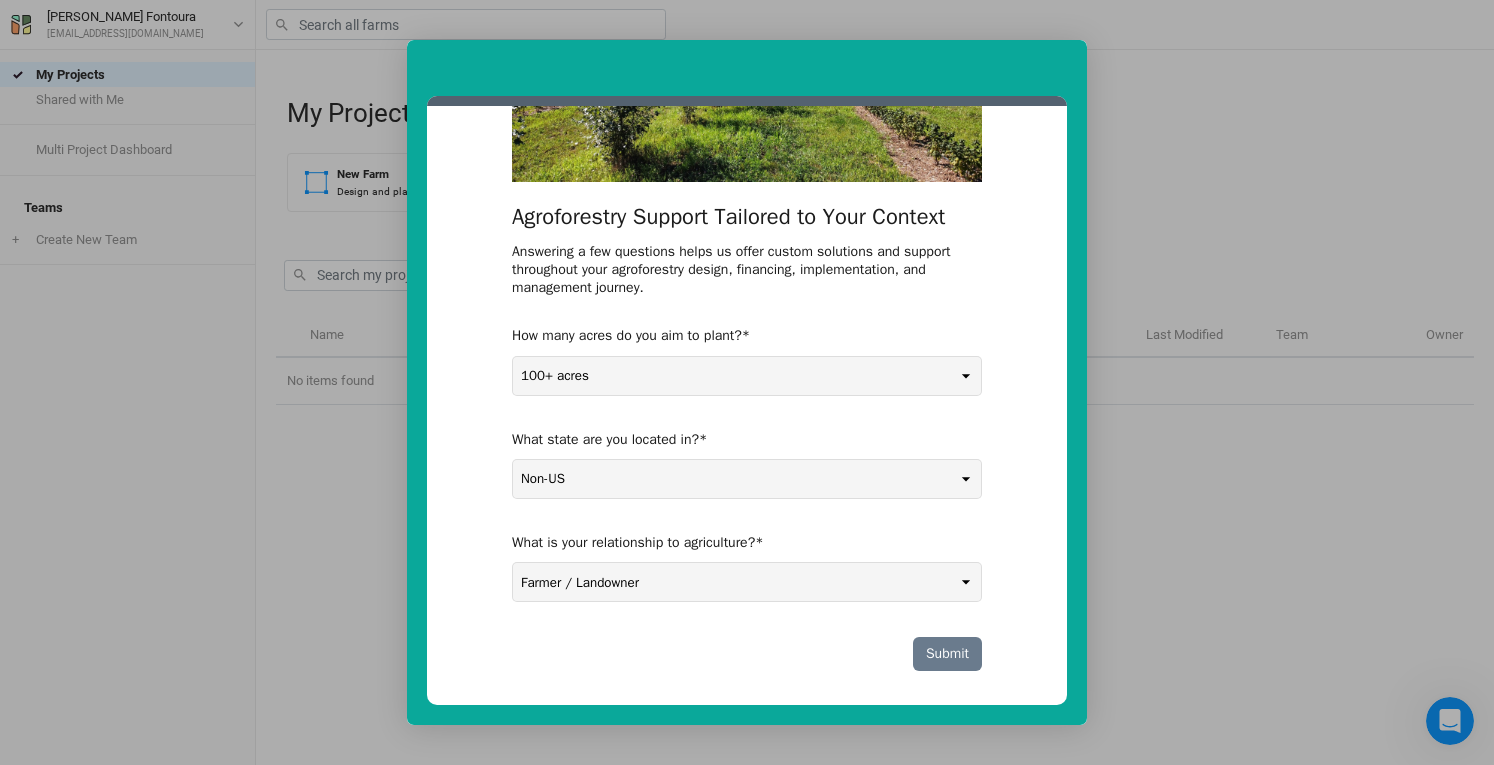 click on "Submit" at bounding box center (947, 654) 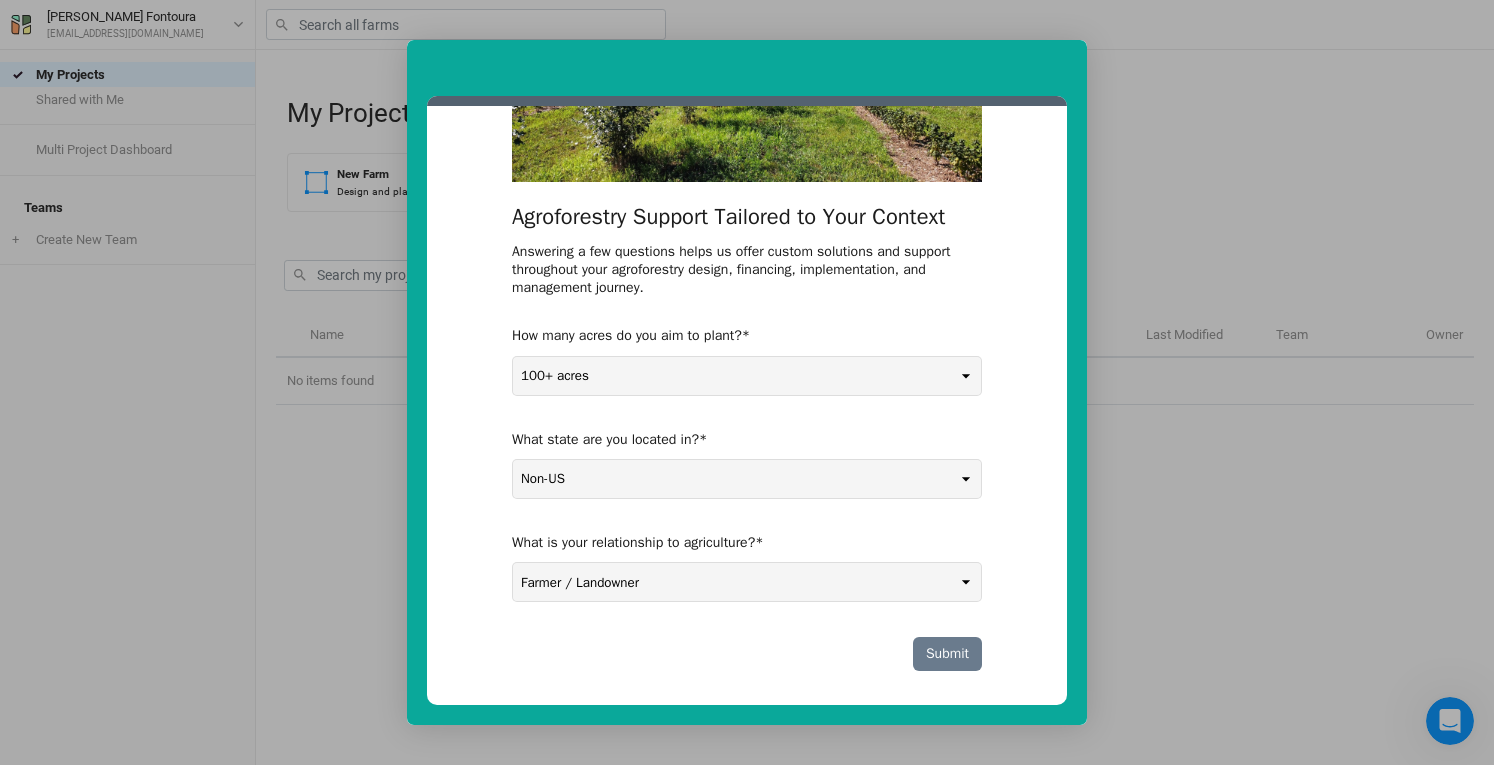 scroll, scrollTop: 6, scrollLeft: 0, axis: vertical 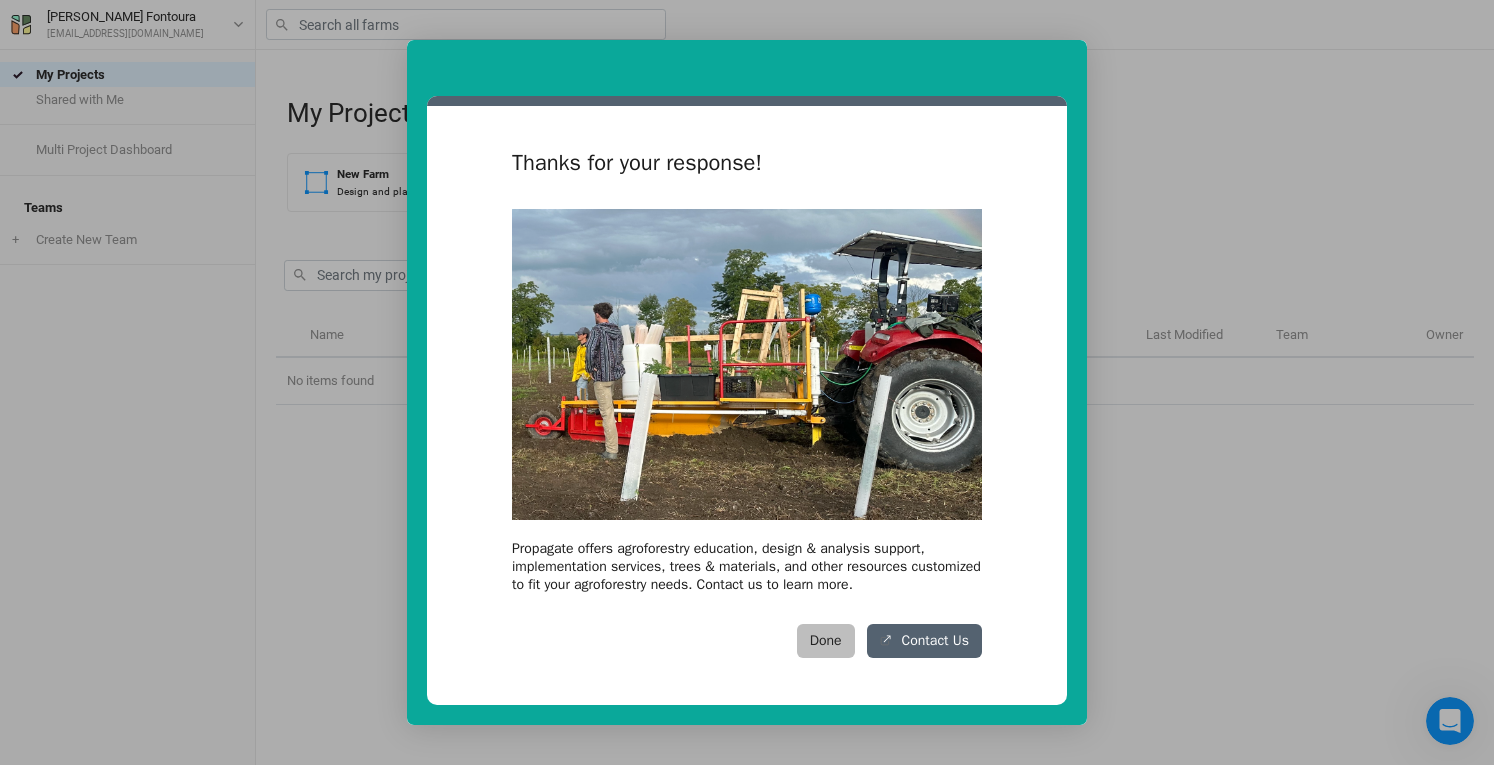 click on "Done" at bounding box center [826, 641] 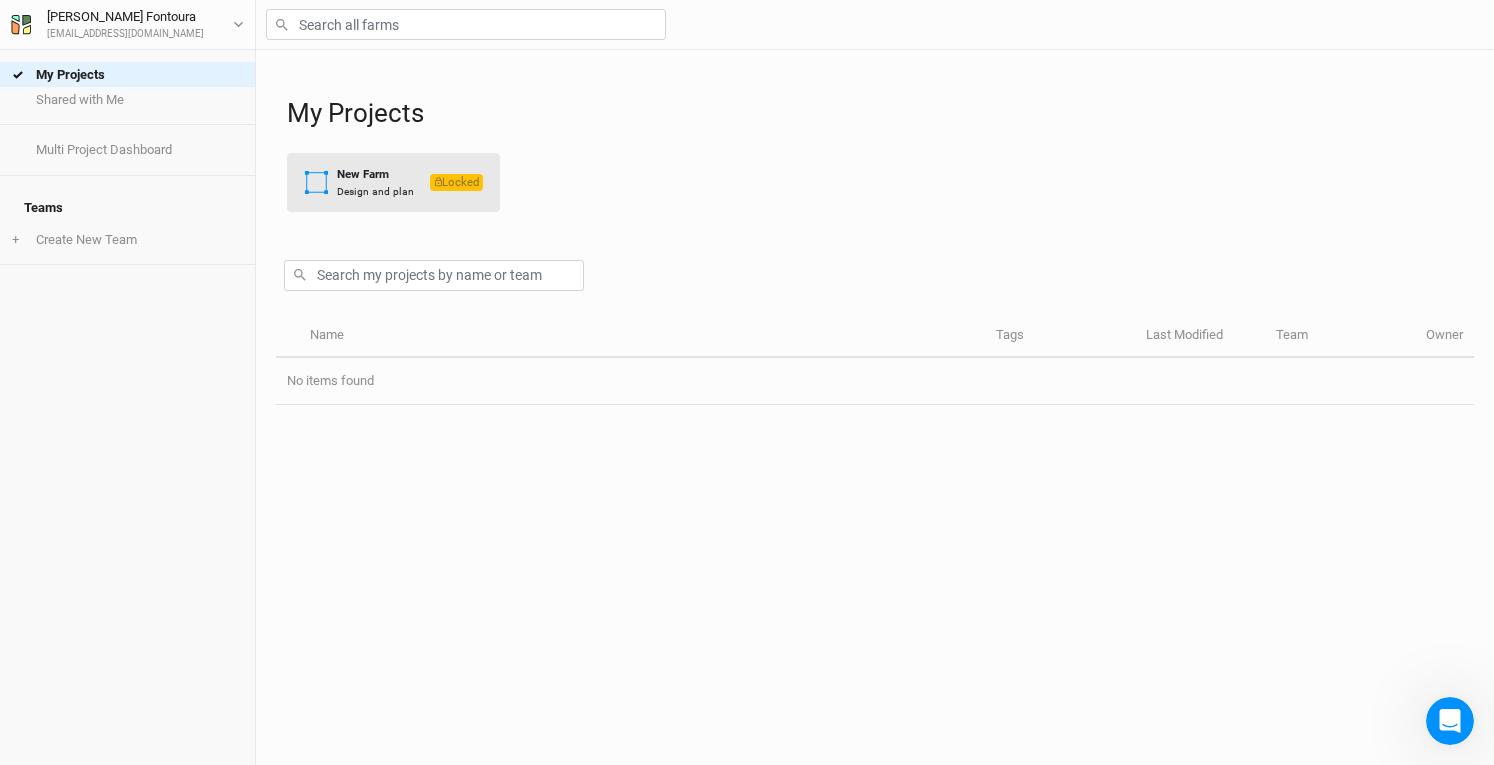 click on "New Farm" at bounding box center (375, 174) 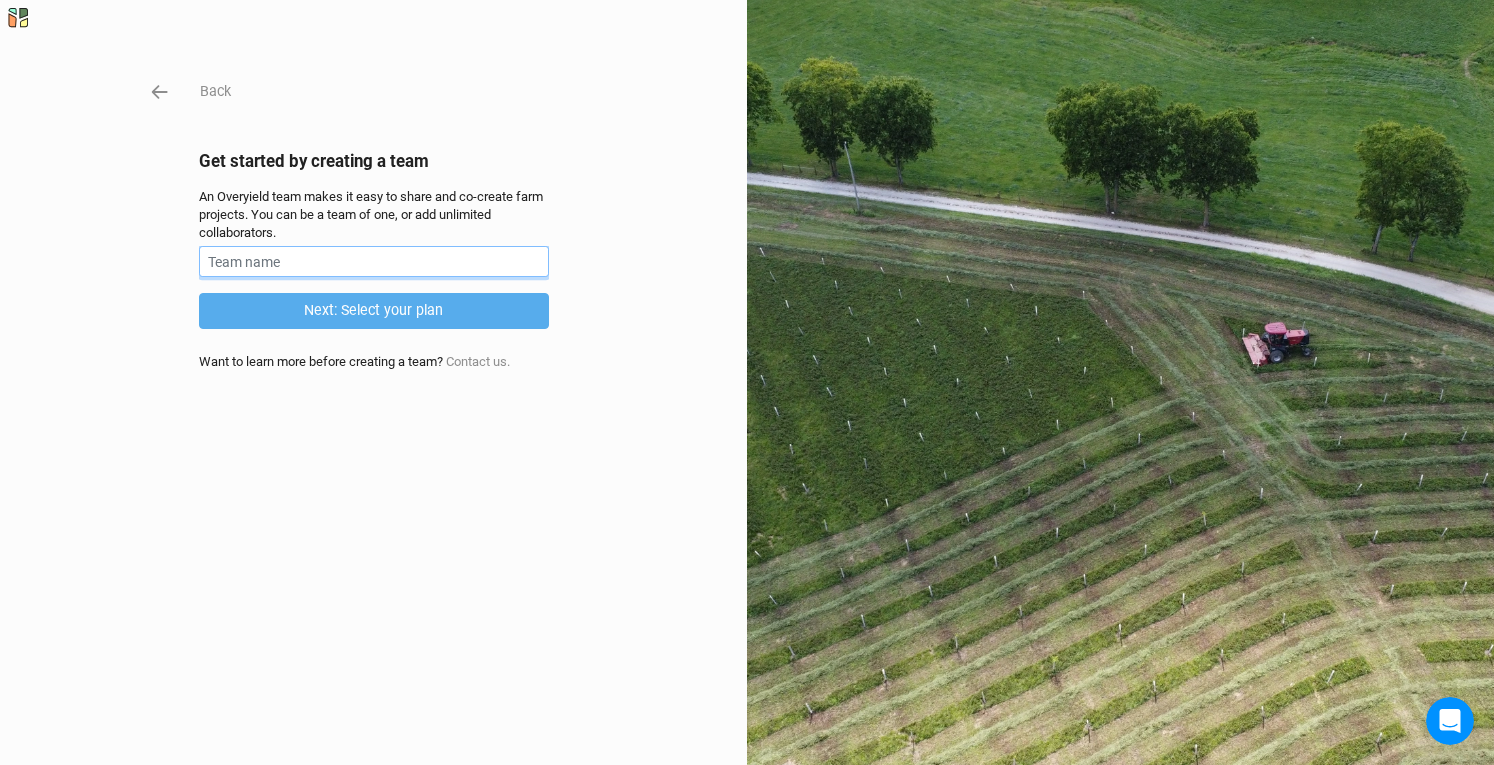 click at bounding box center [374, 261] 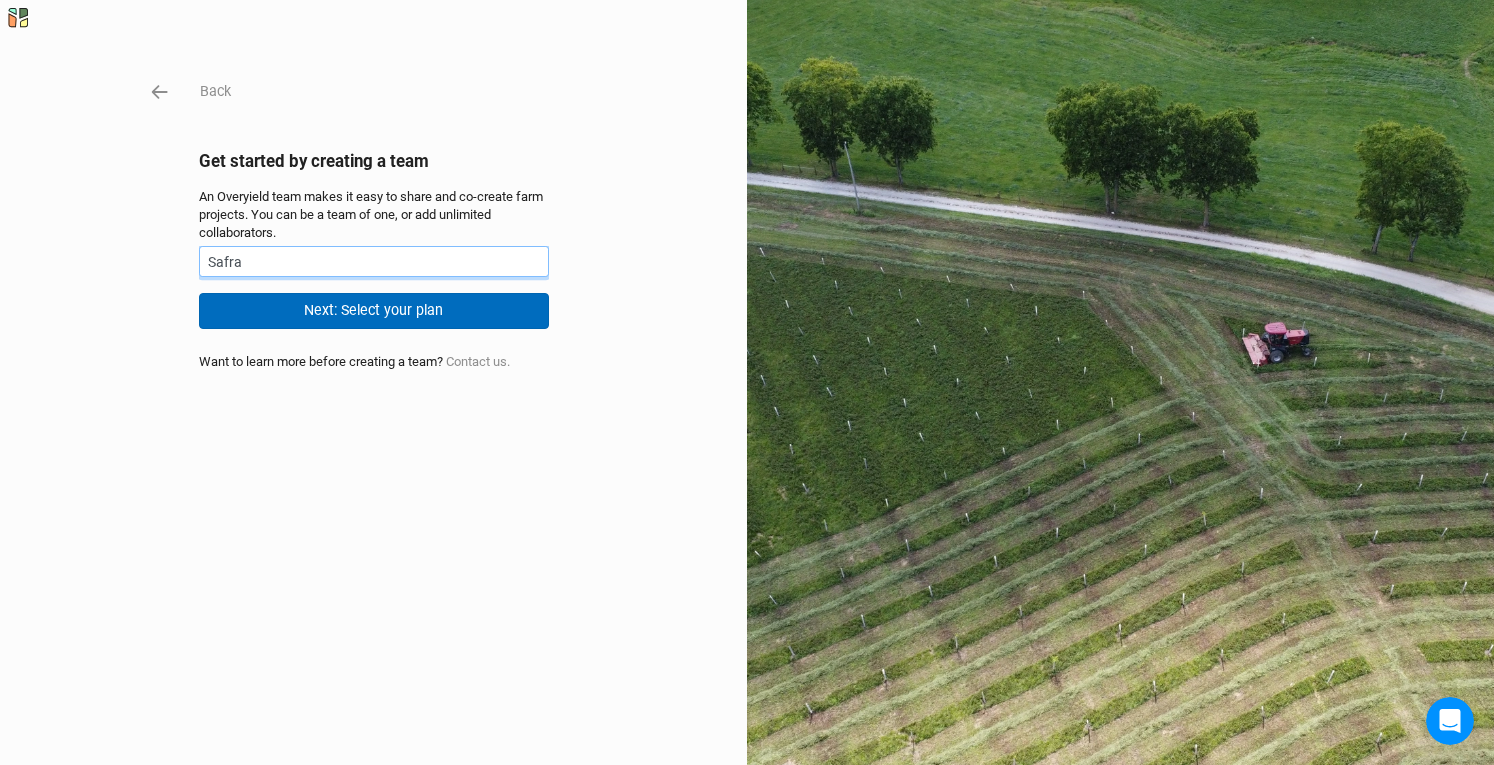 type on "Safra" 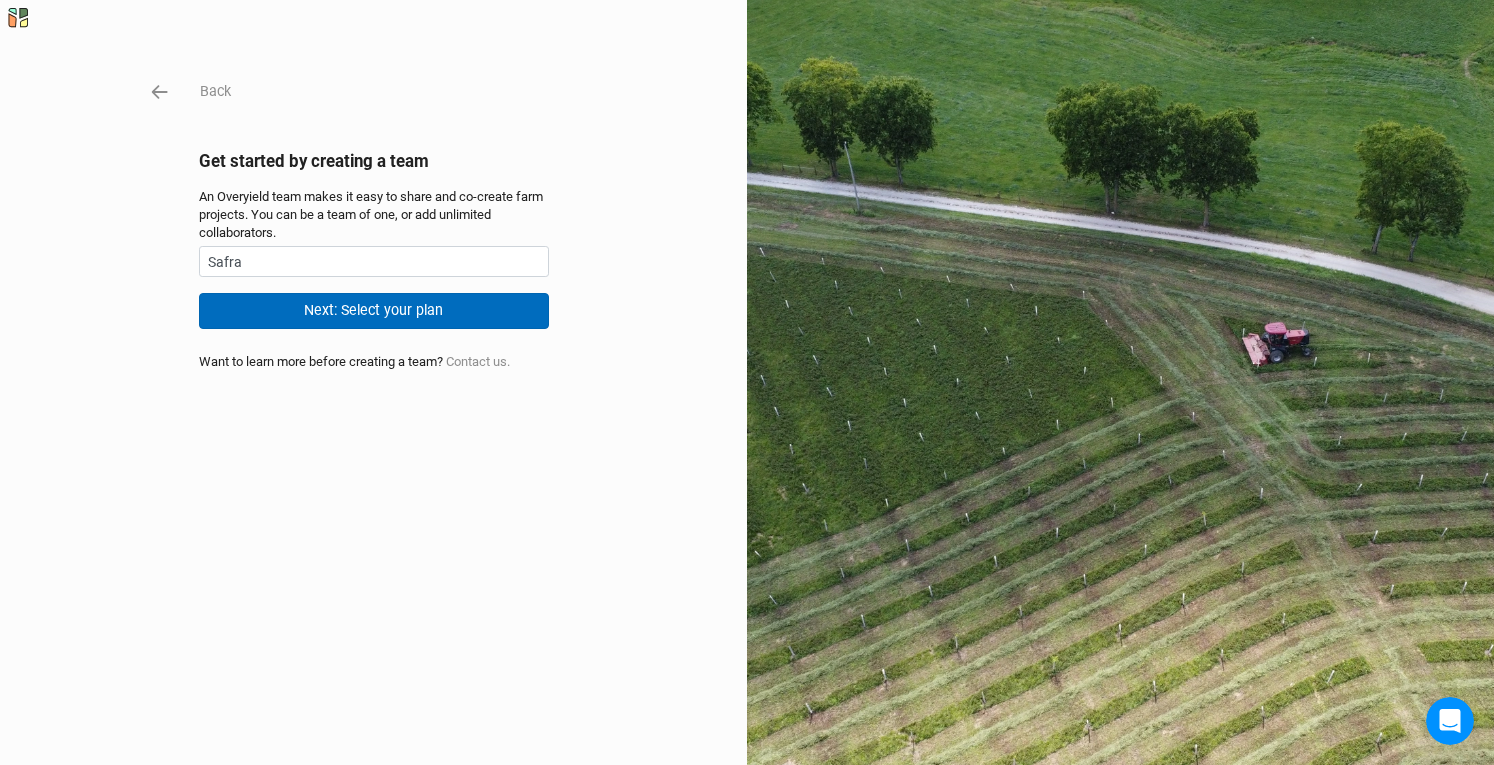 click on "Next: Select your plan" at bounding box center [374, 310] 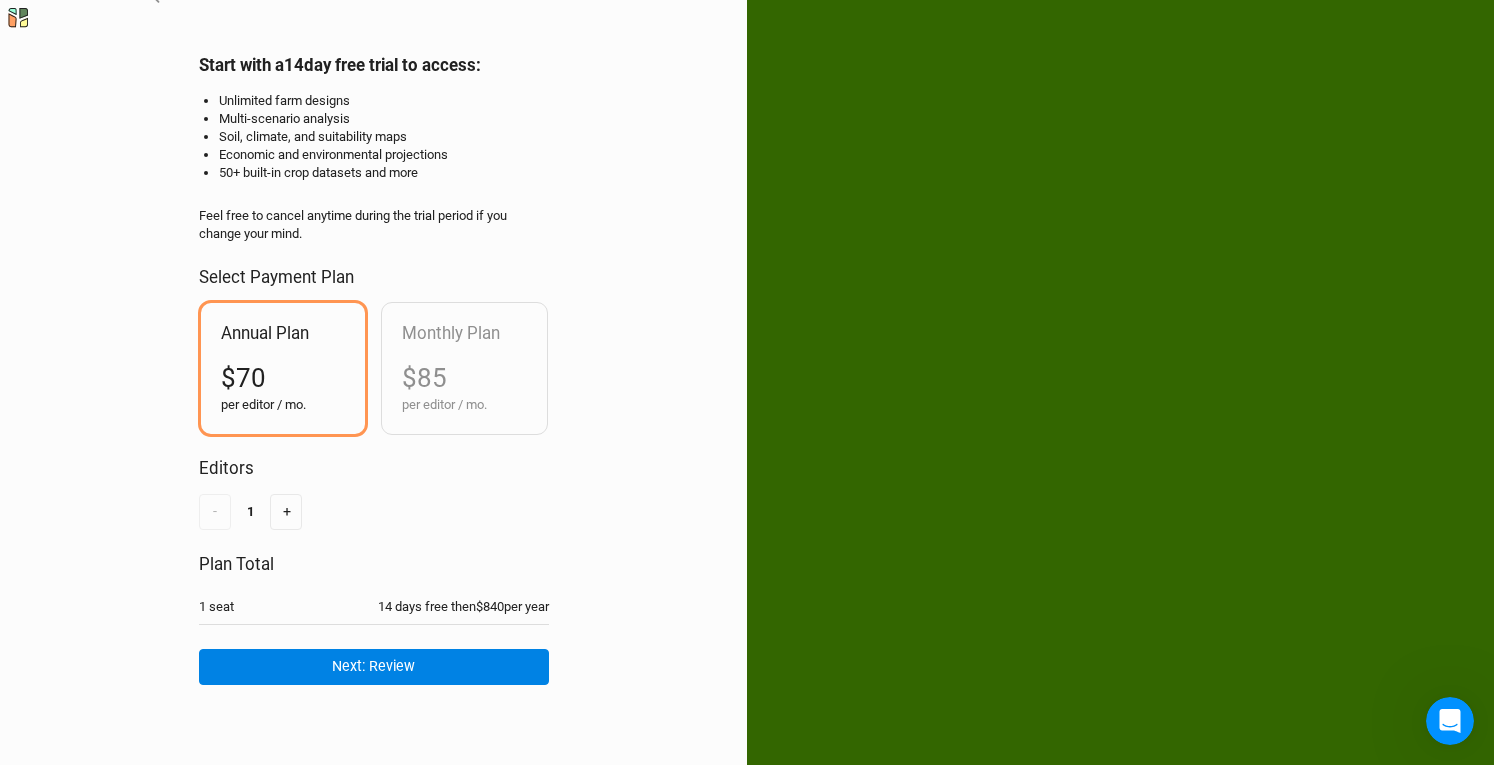 scroll, scrollTop: 108, scrollLeft: 0, axis: vertical 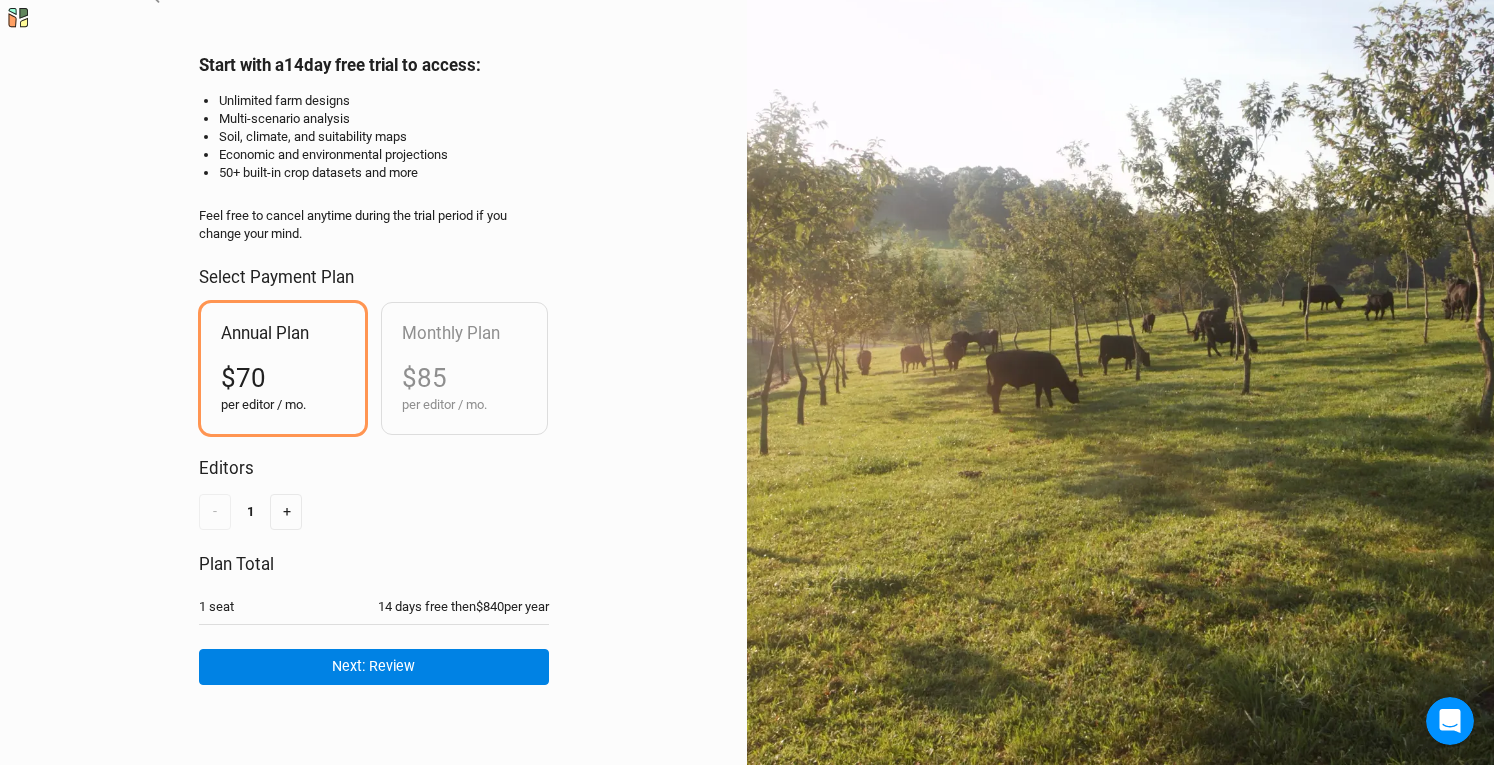 drag, startPoint x: 836, startPoint y: 707, endPoint x: 900, endPoint y: 799, distance: 112.0714 